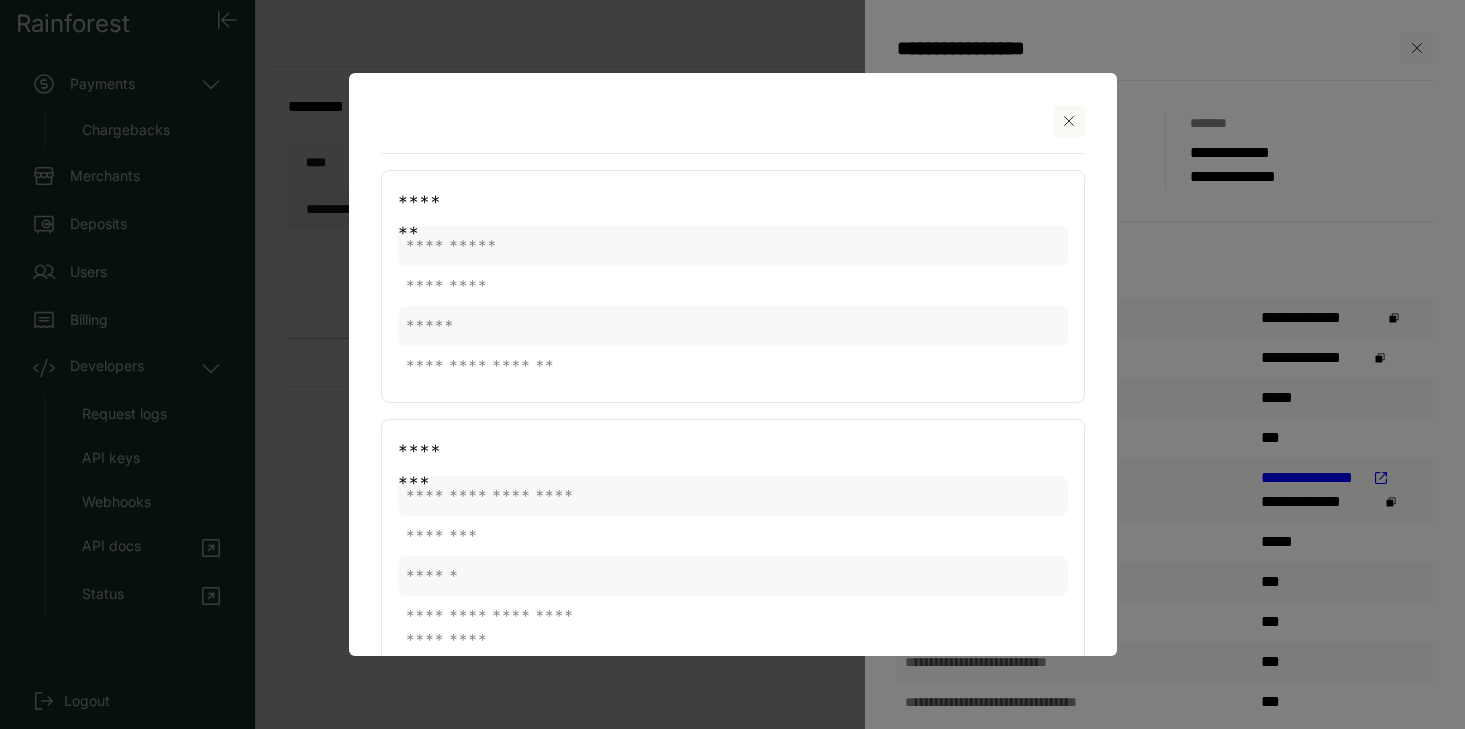 scroll, scrollTop: 0, scrollLeft: 0, axis: both 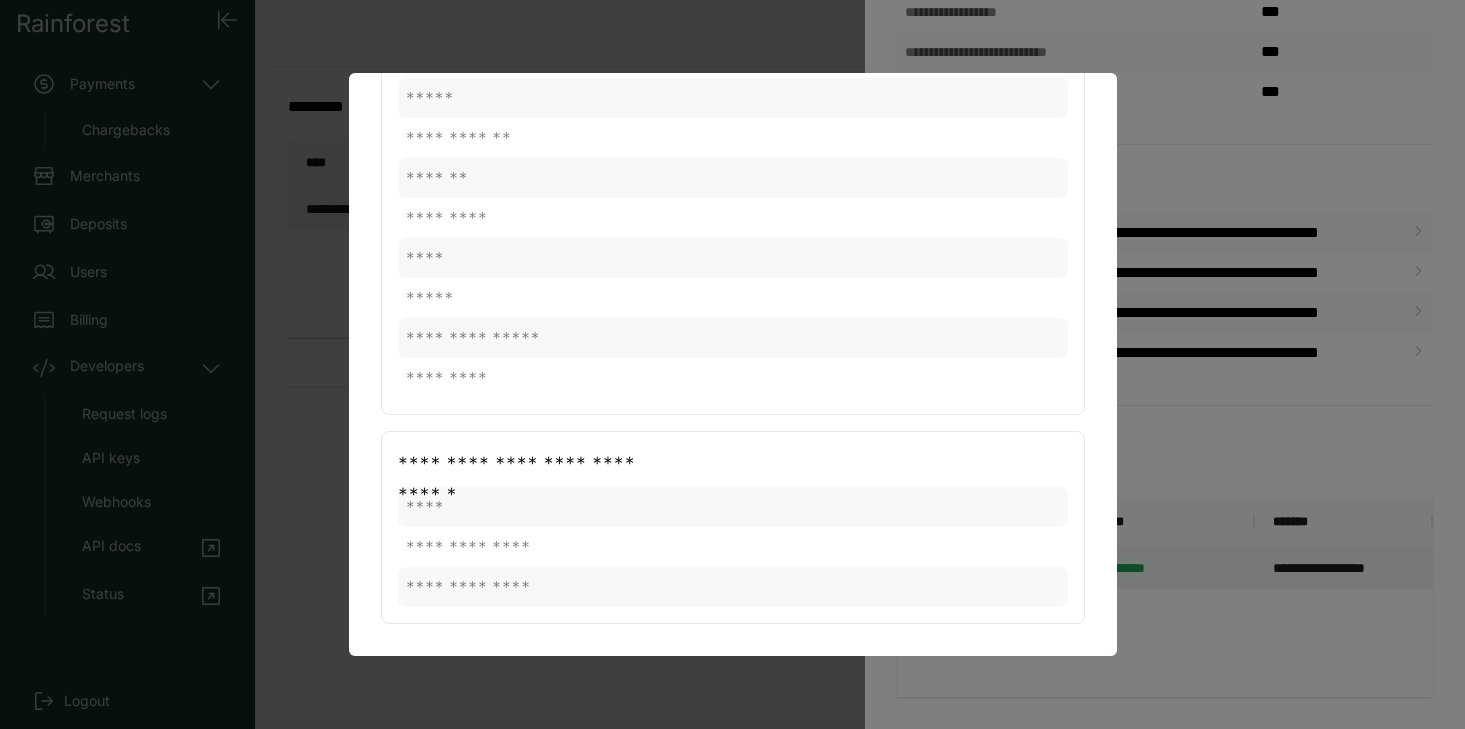 click at bounding box center [732, 364] 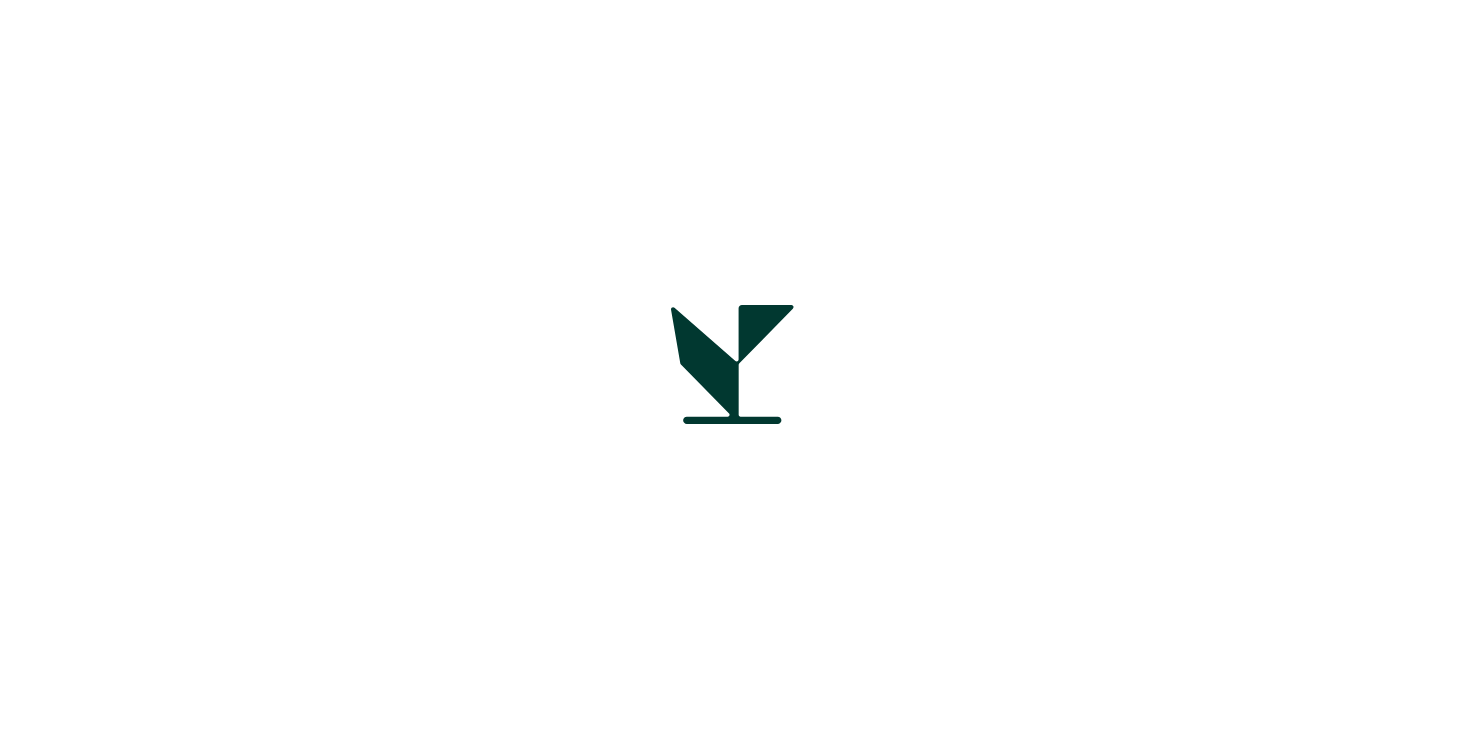 scroll, scrollTop: 0, scrollLeft: 0, axis: both 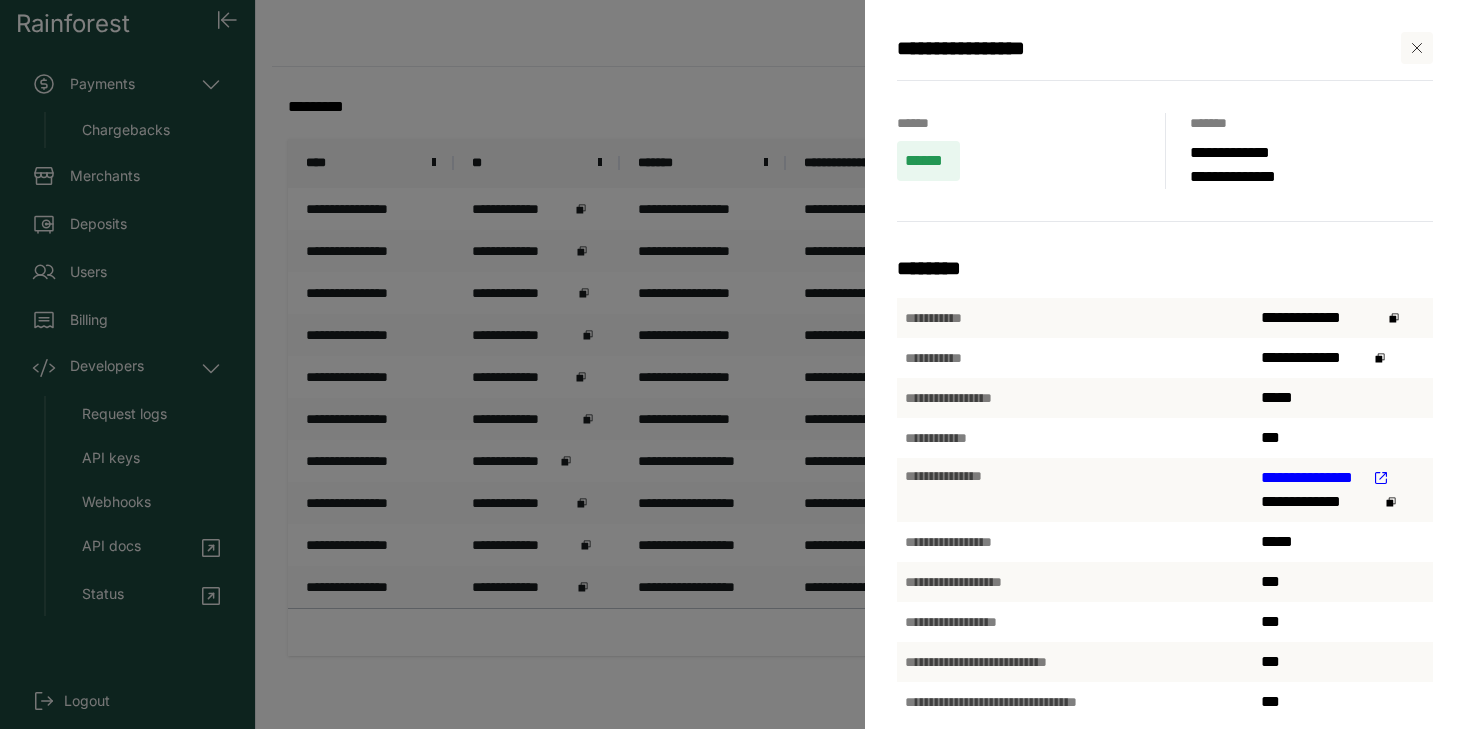 click 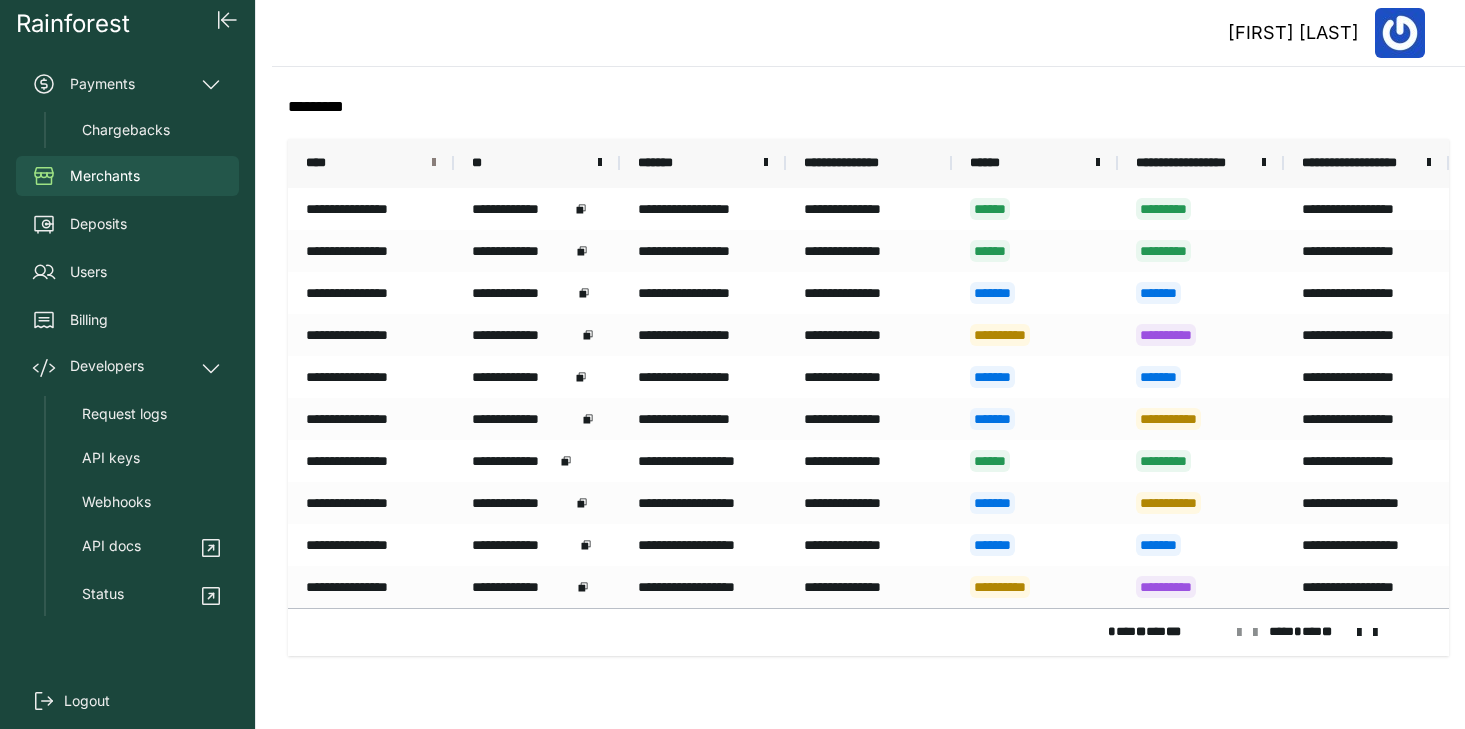 click at bounding box center (434, 163) 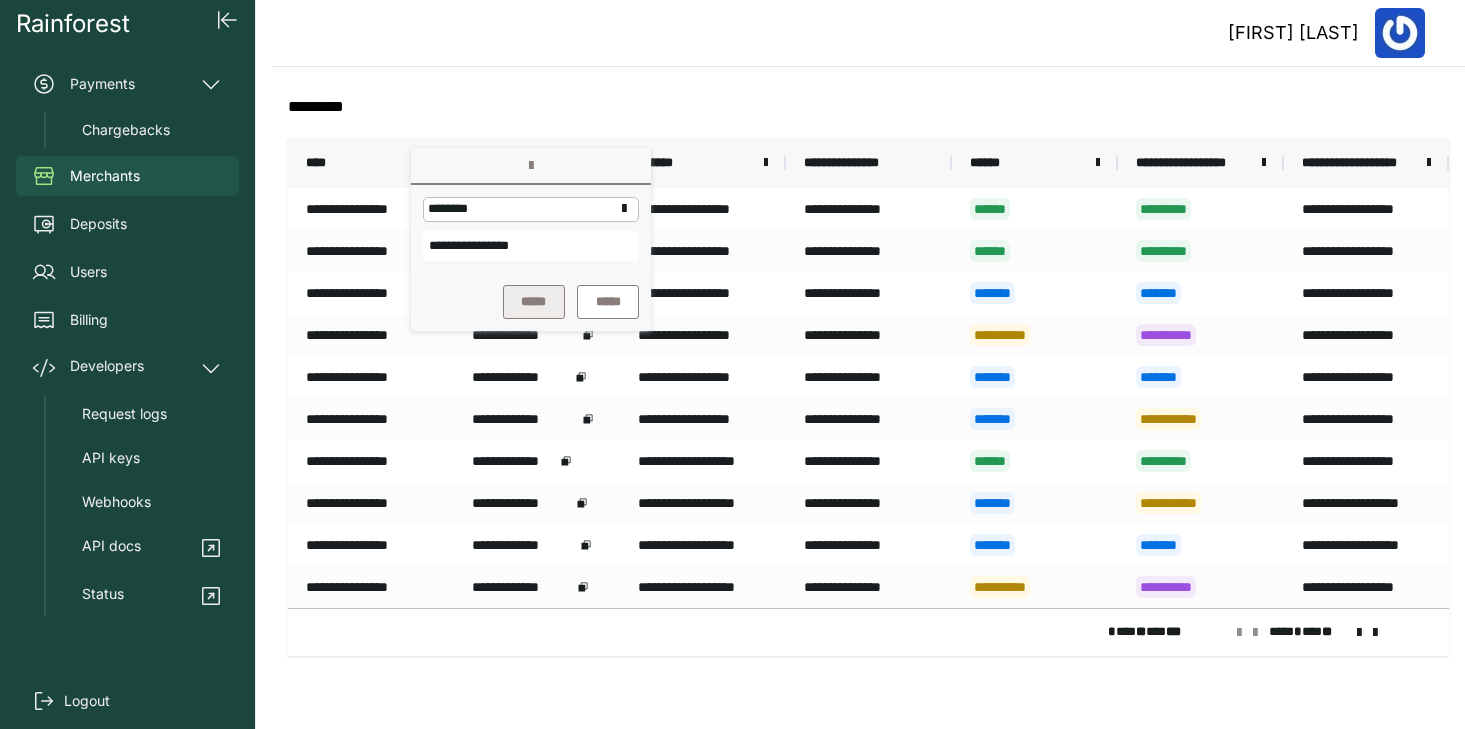 type on "**********" 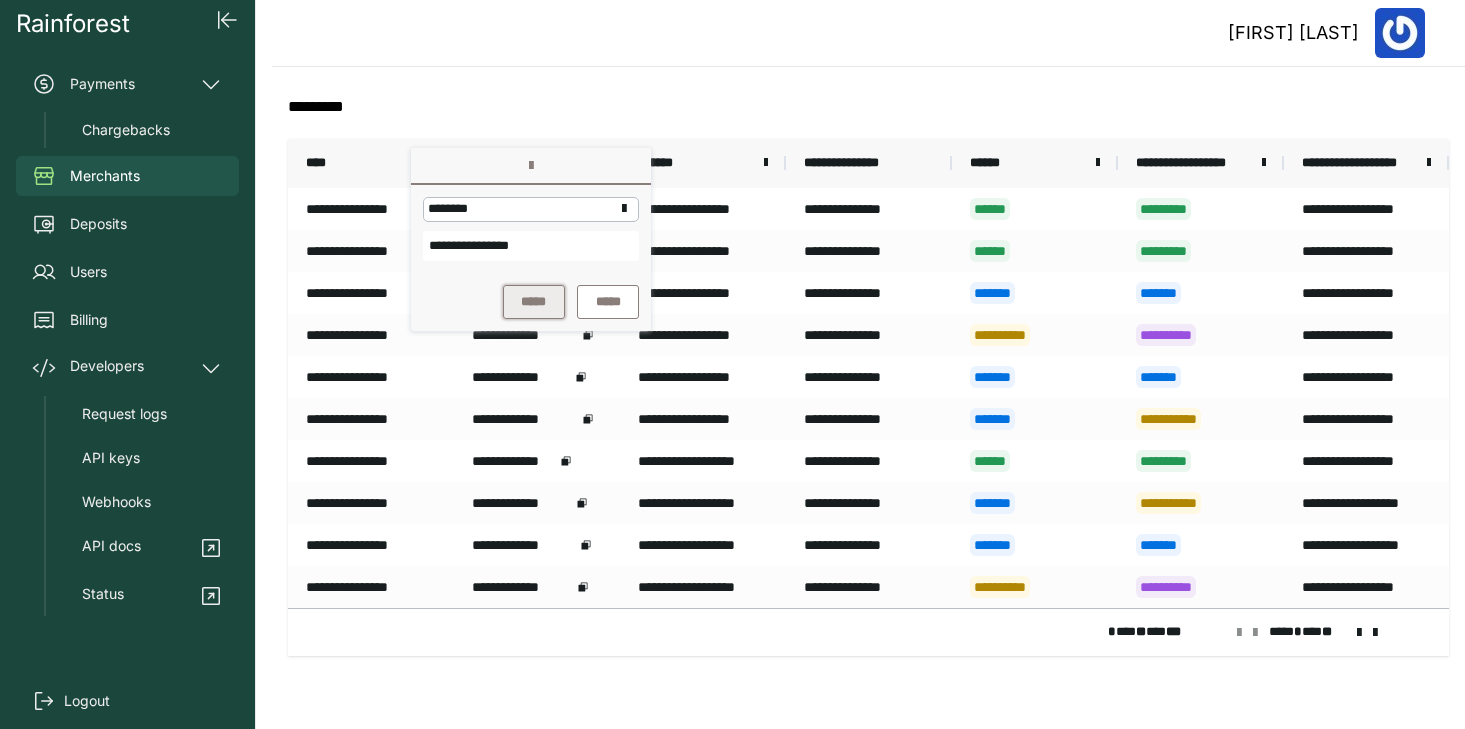 click on "*****" at bounding box center (534, 302) 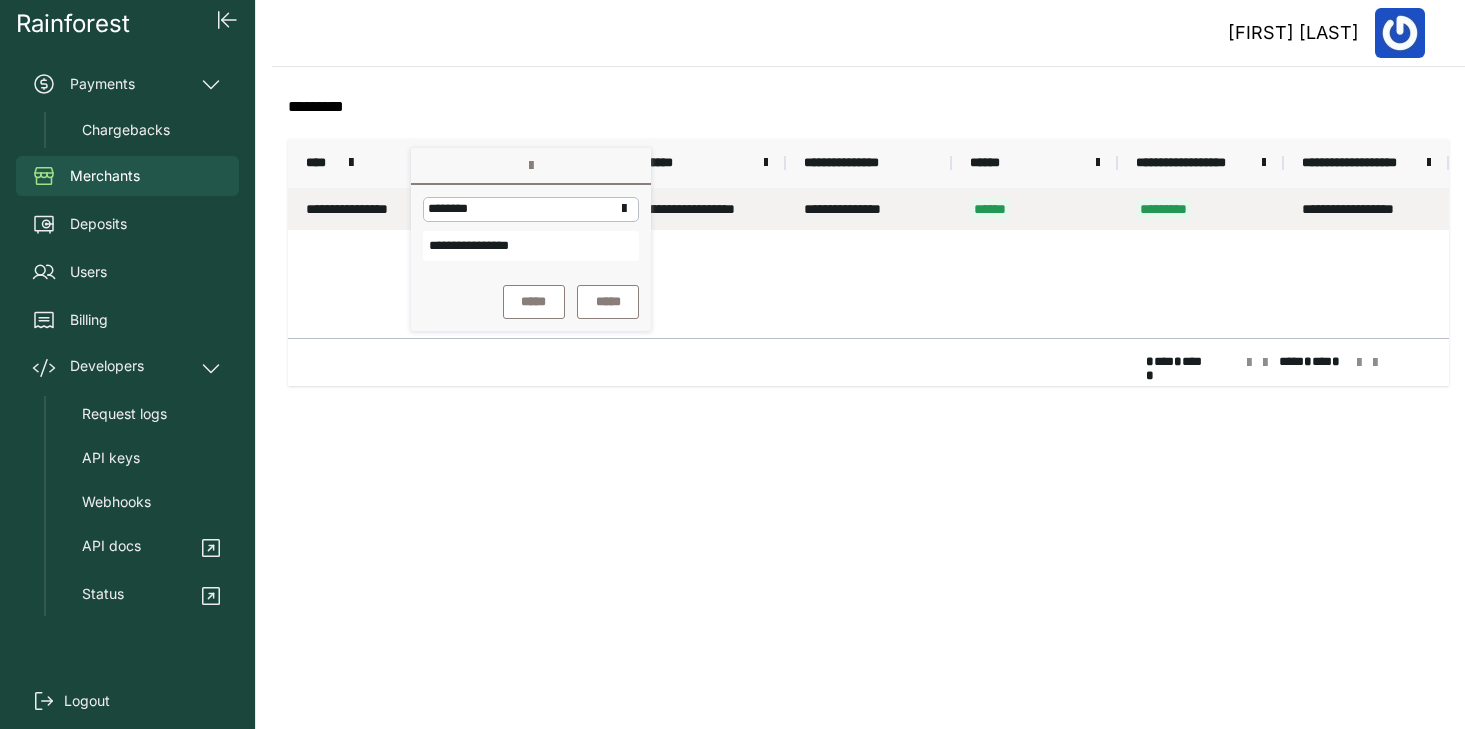 click on "**********" at bounding box center (703, 209) 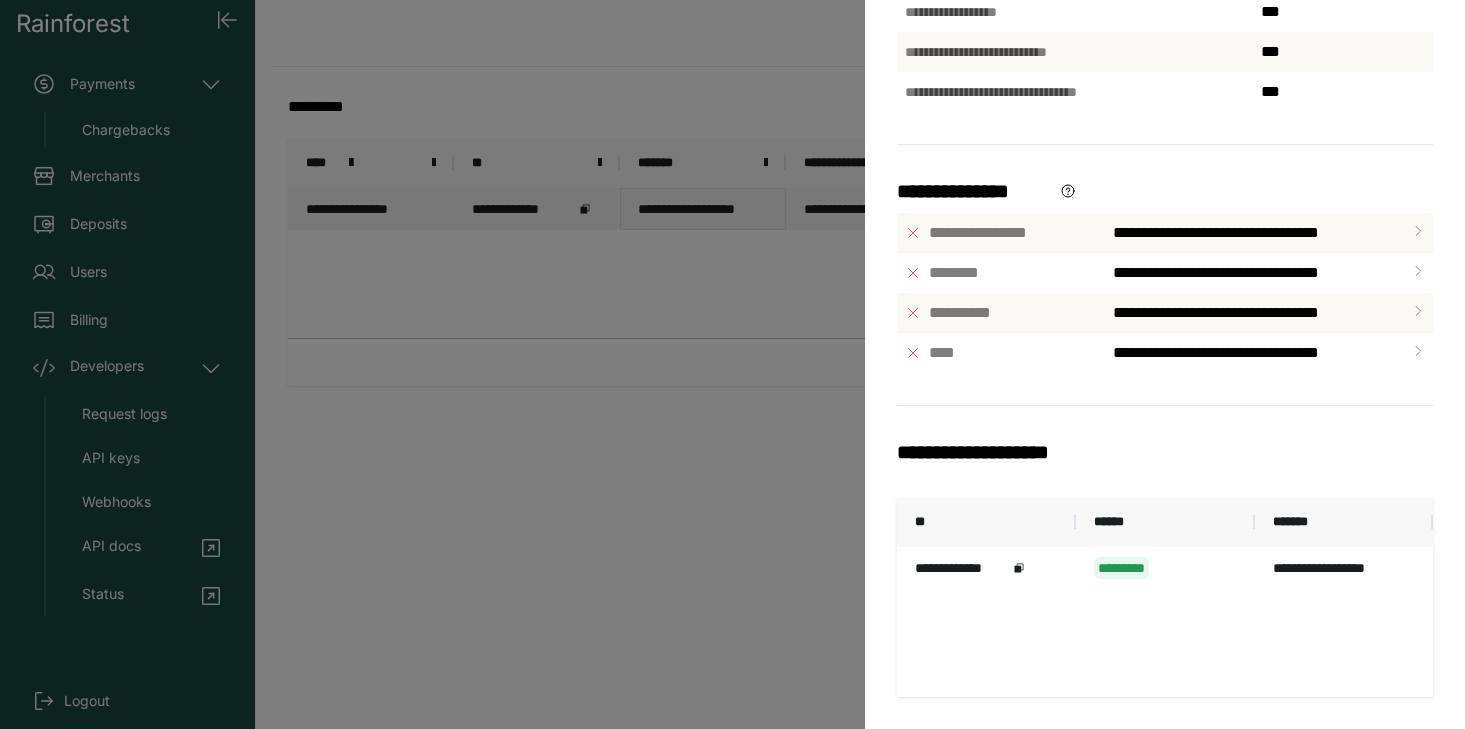 scroll, scrollTop: 244, scrollLeft: 0, axis: vertical 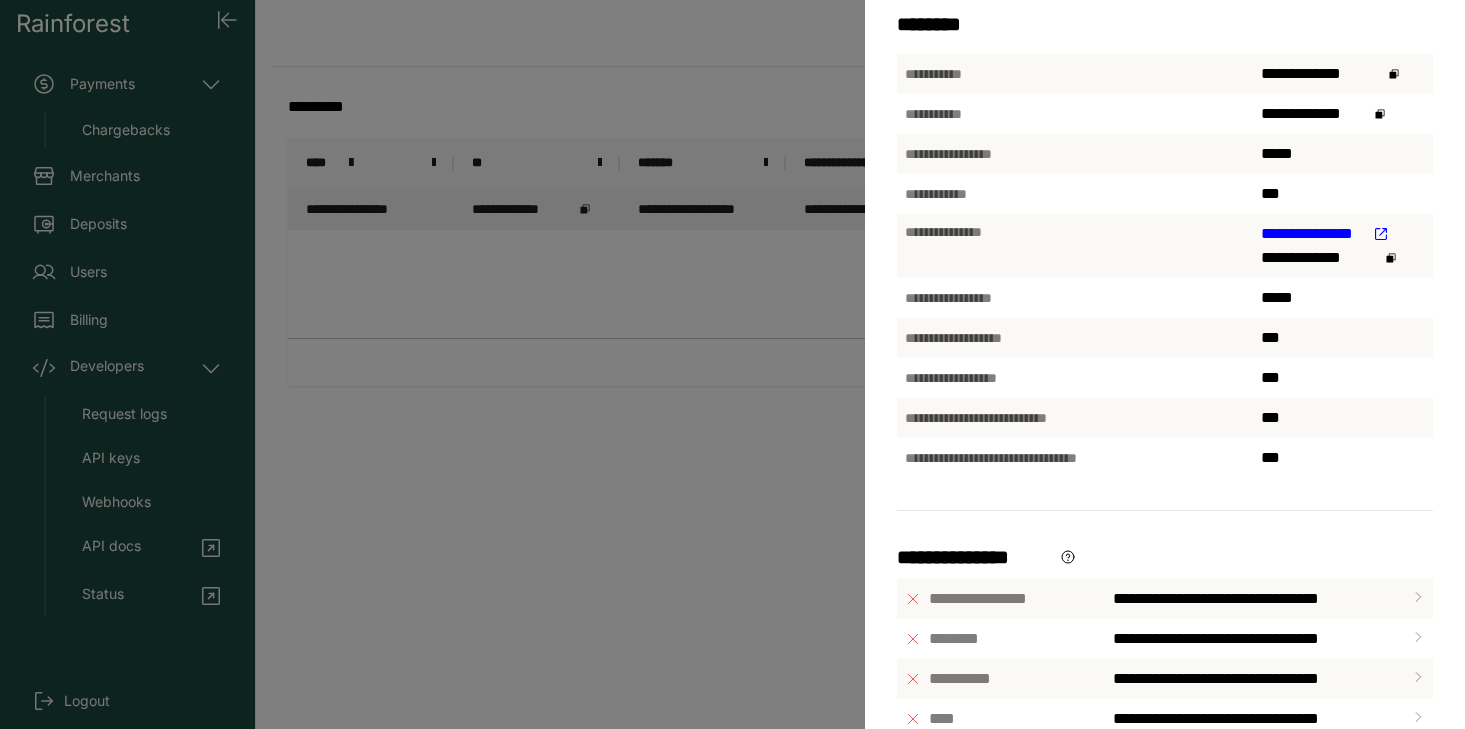 click on "**********" at bounding box center (732, 364) 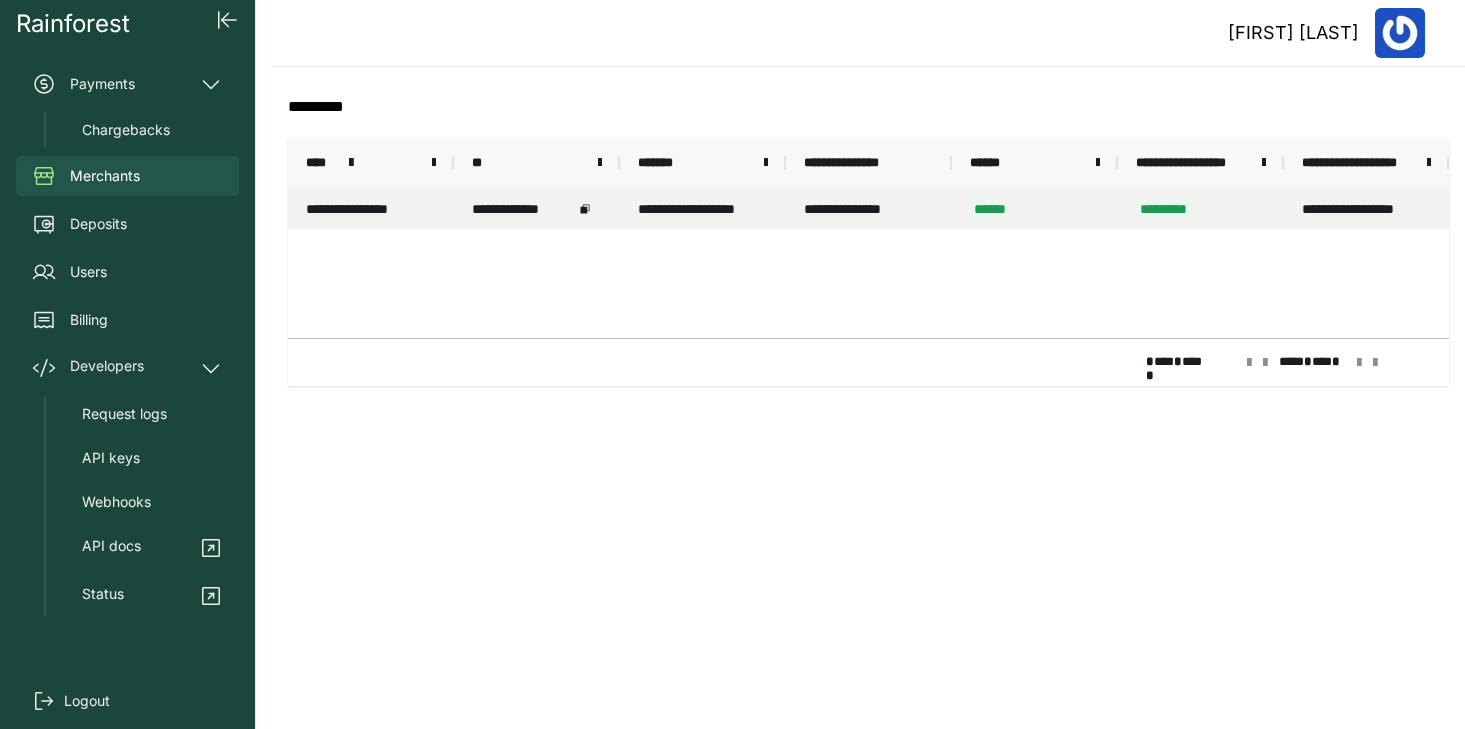 click on "**********" at bounding box center [537, 209] 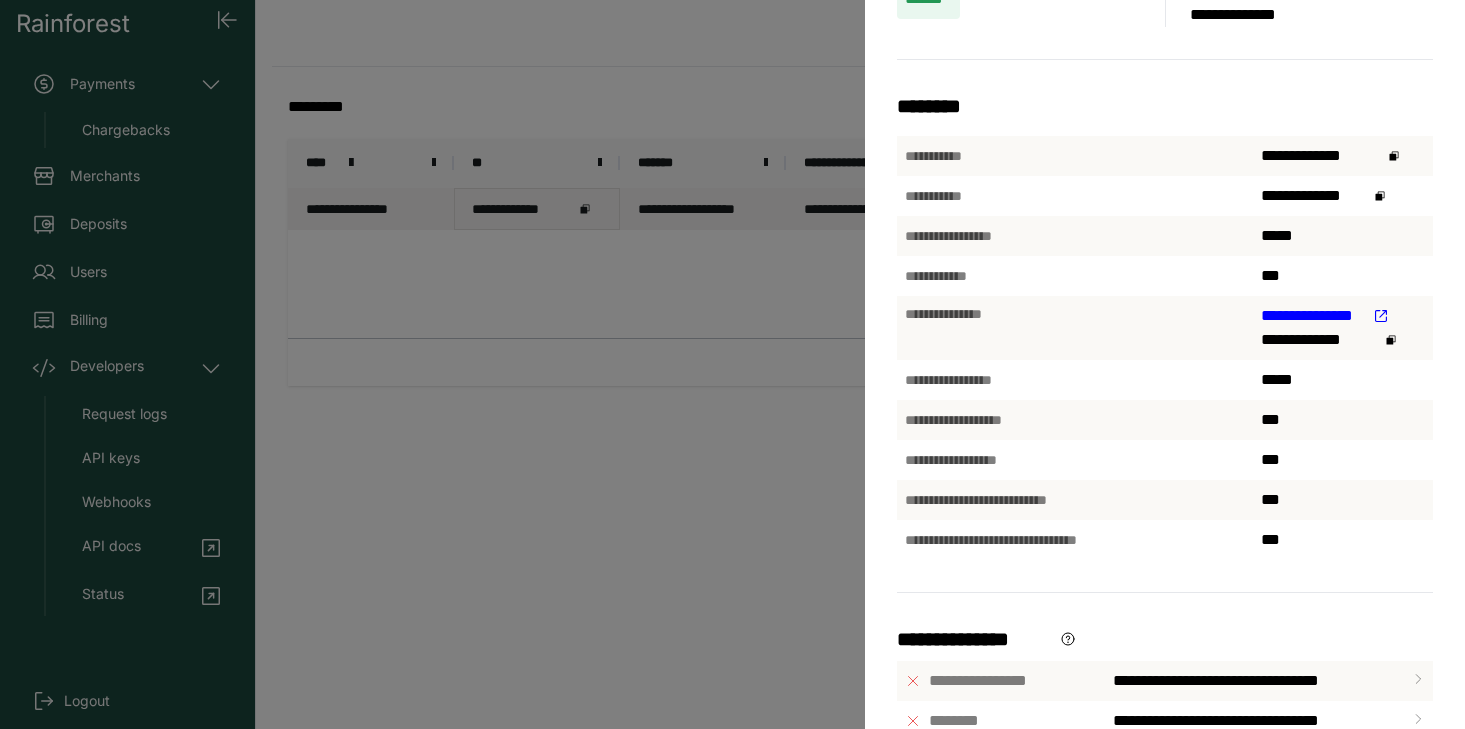 scroll, scrollTop: 0, scrollLeft: 0, axis: both 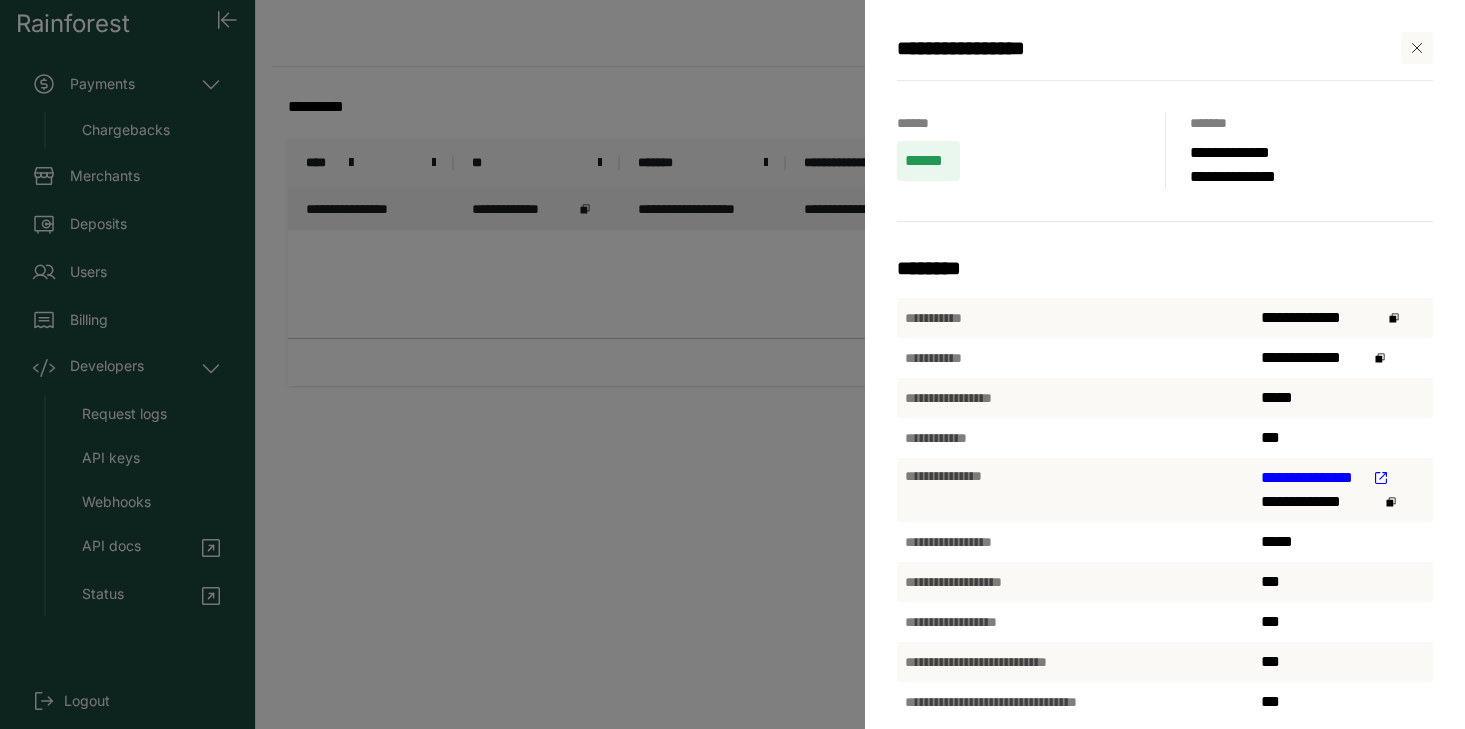 click on "**********" at bounding box center (732, 364) 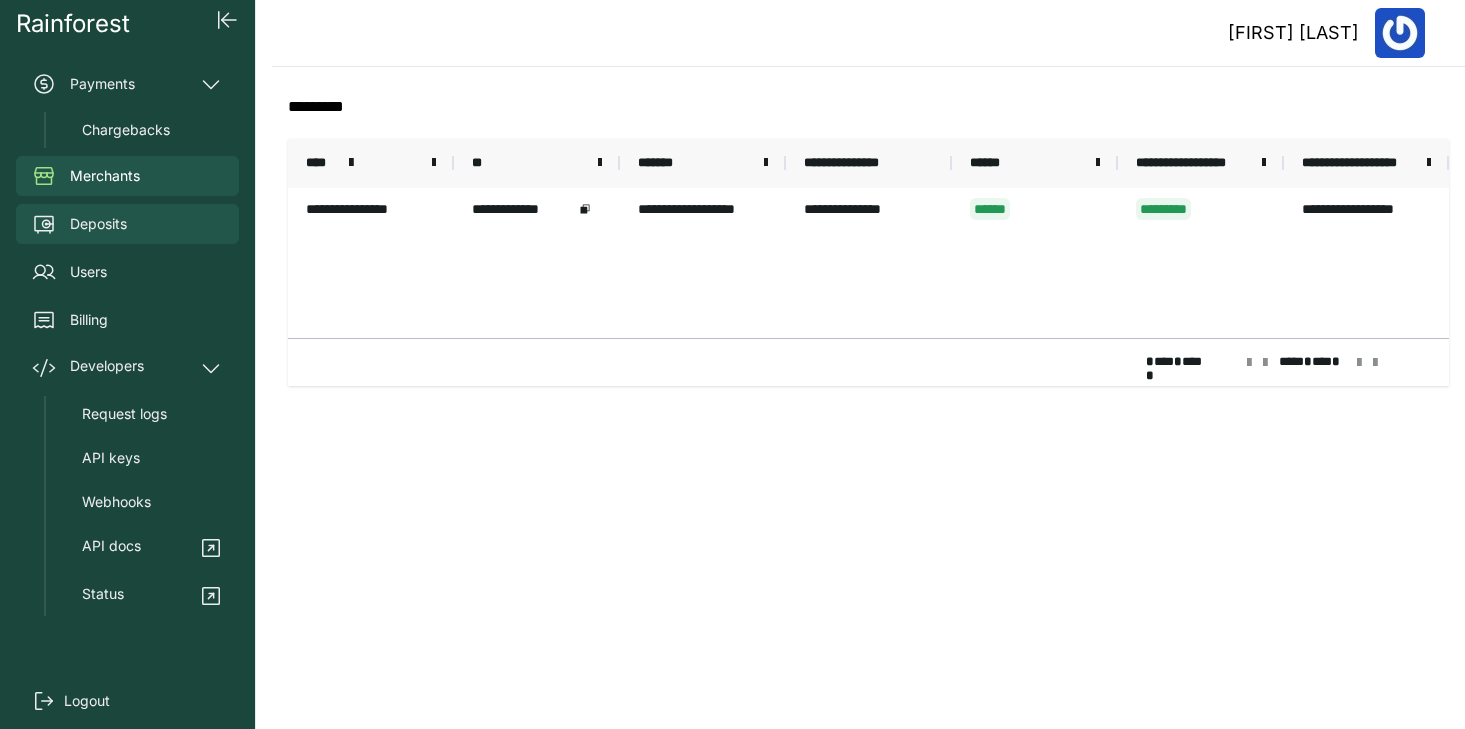 click on "Deposits" at bounding box center [127, 224] 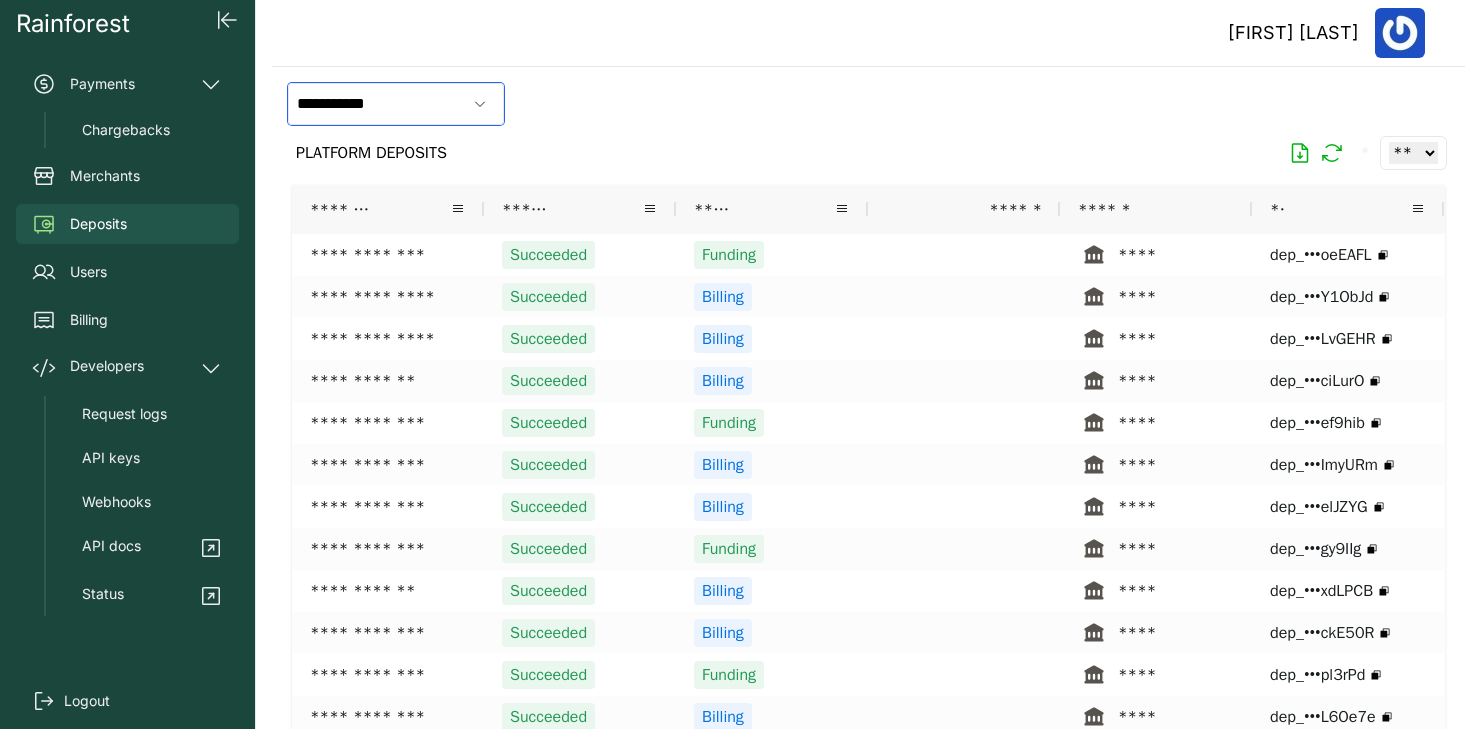 click on "**********" at bounding box center [377, 104] 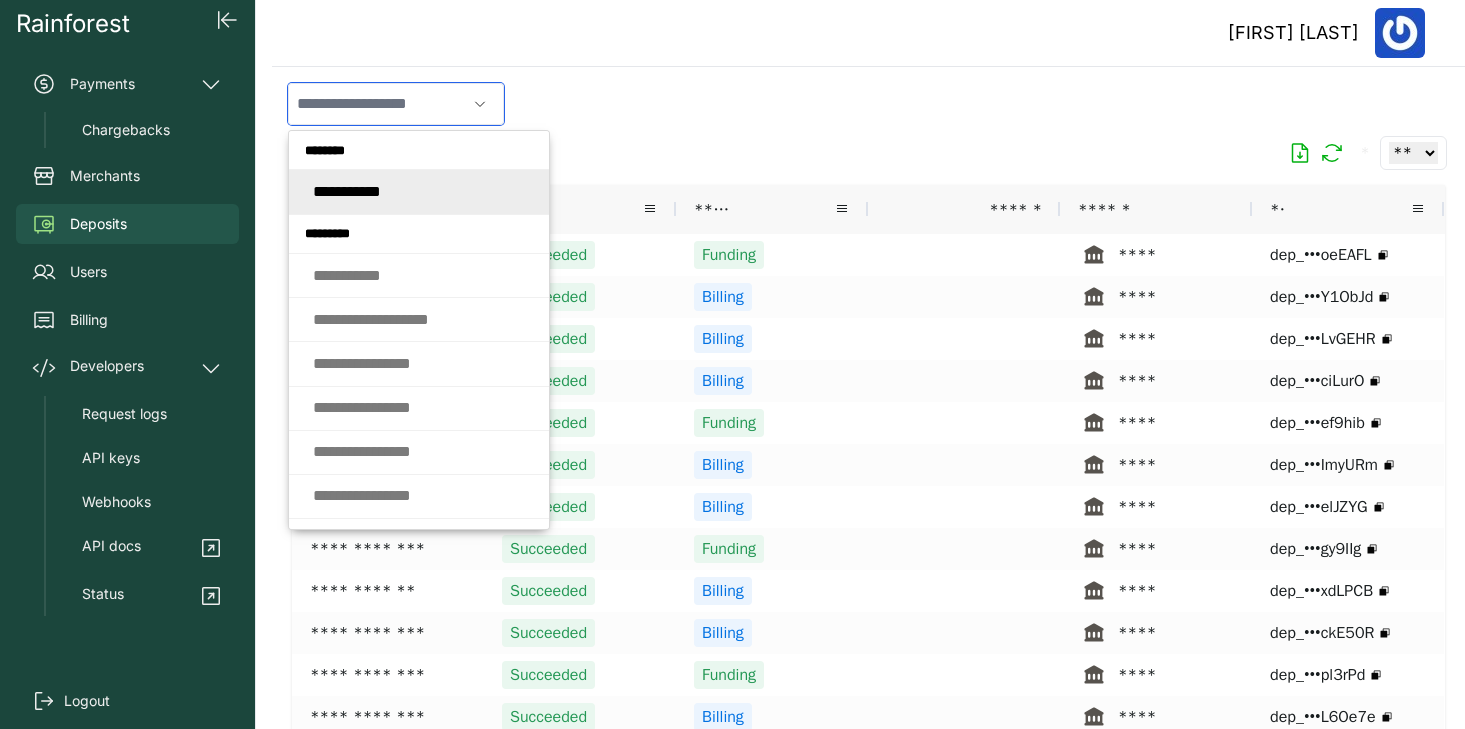 paste on "**********" 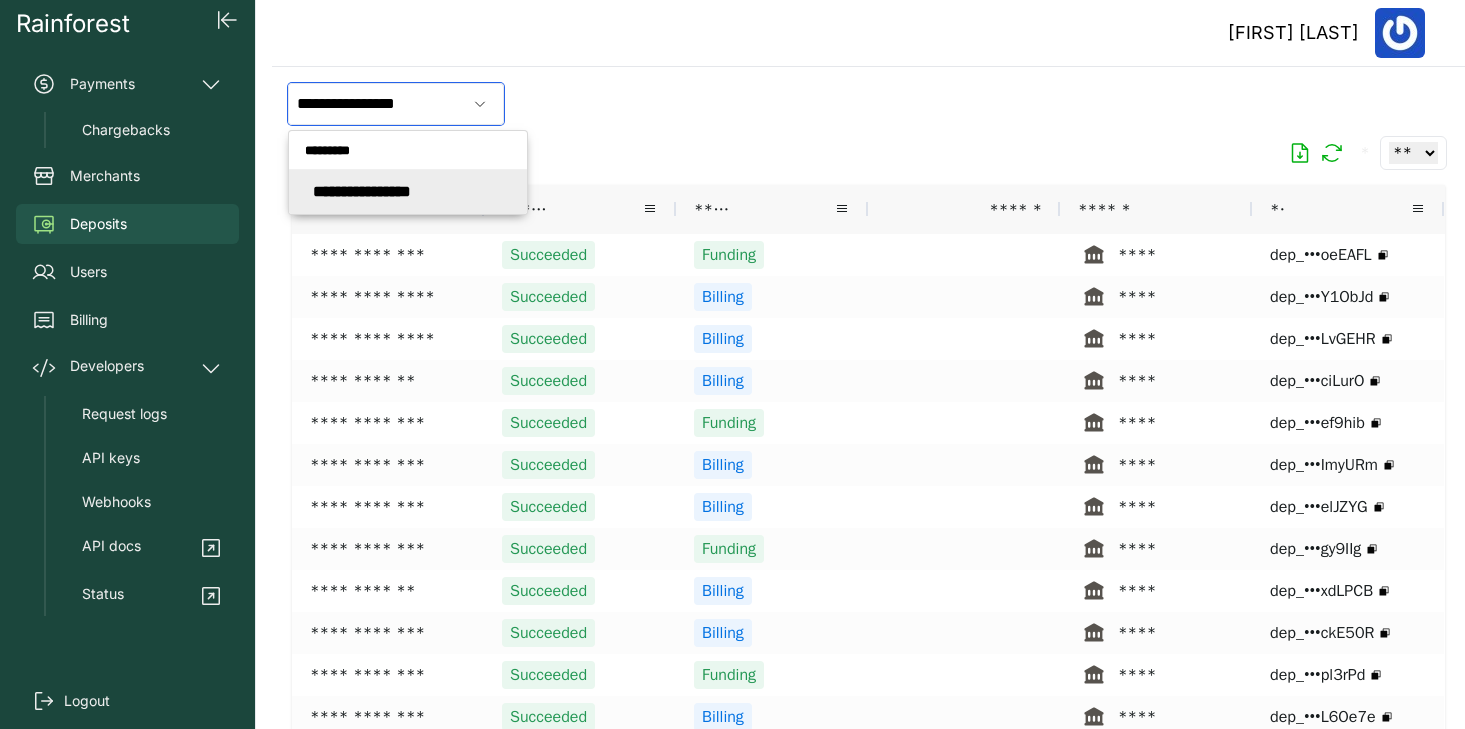 click on "**********" at bounding box center [362, 191] 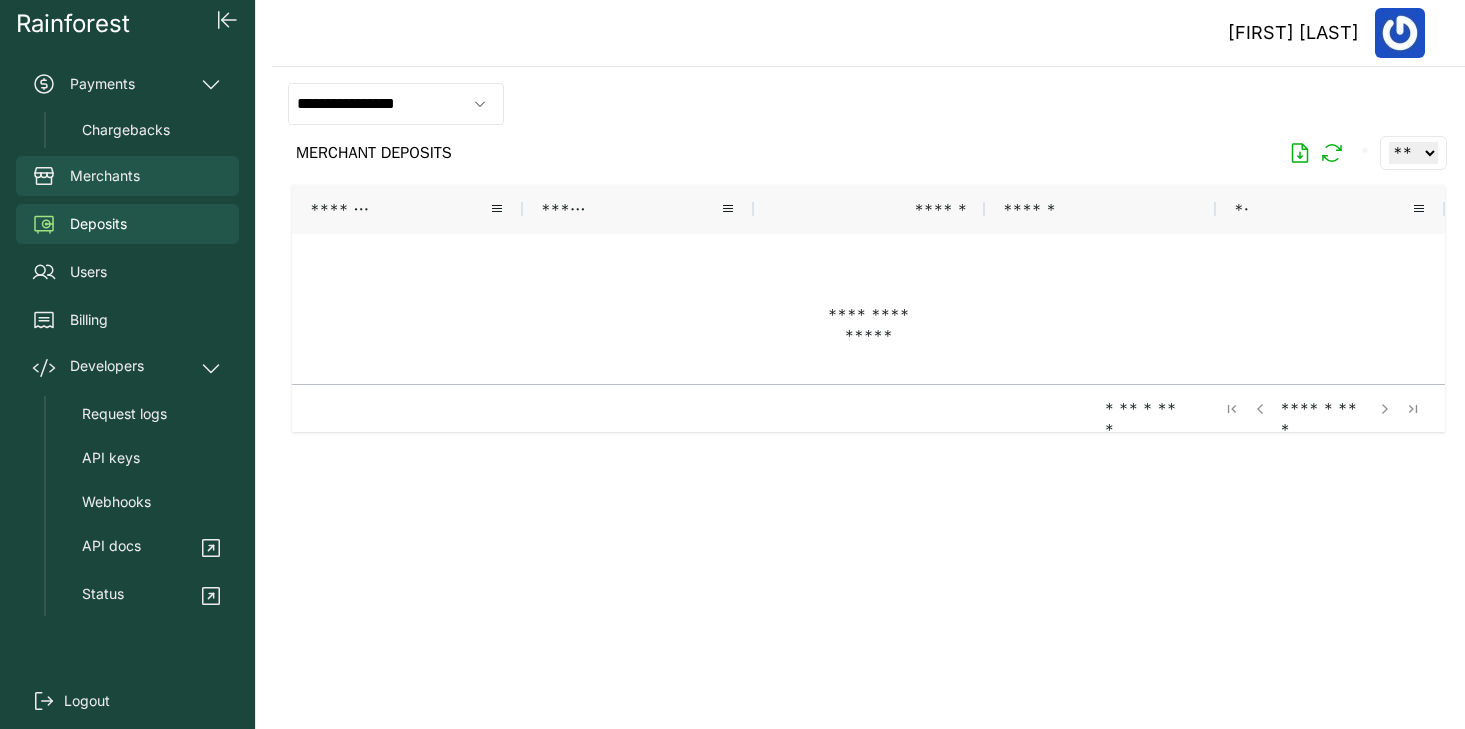 click on "Merchants" at bounding box center (105, 176) 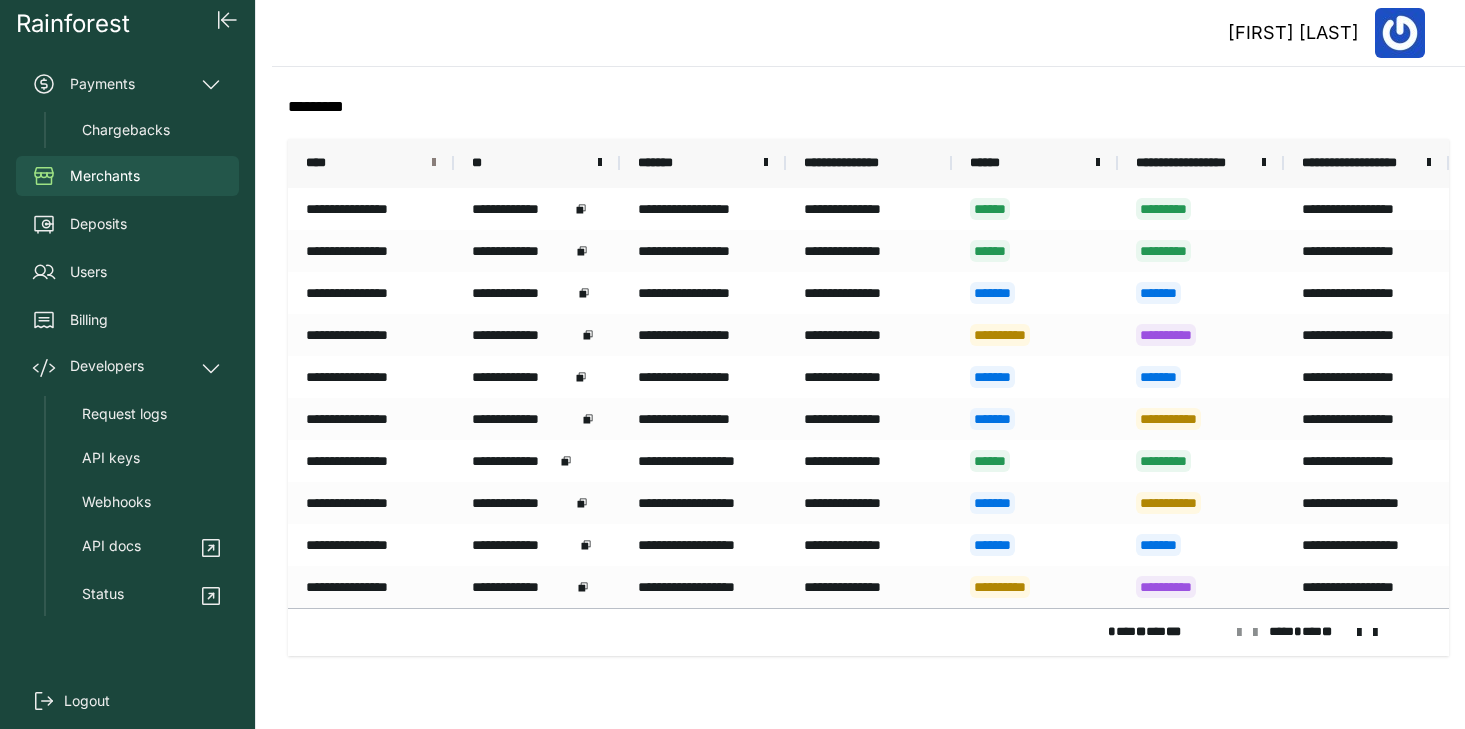 click at bounding box center [434, 163] 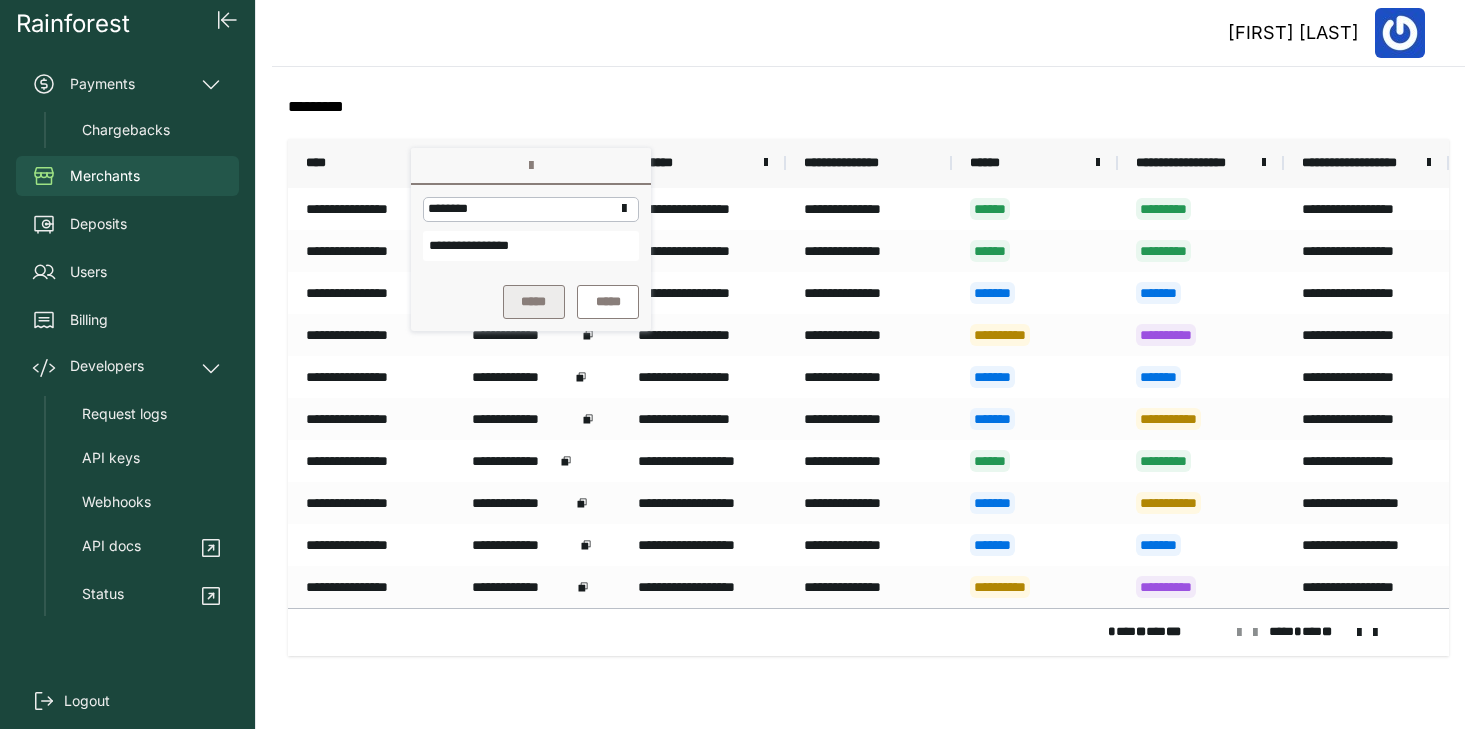 type on "**********" 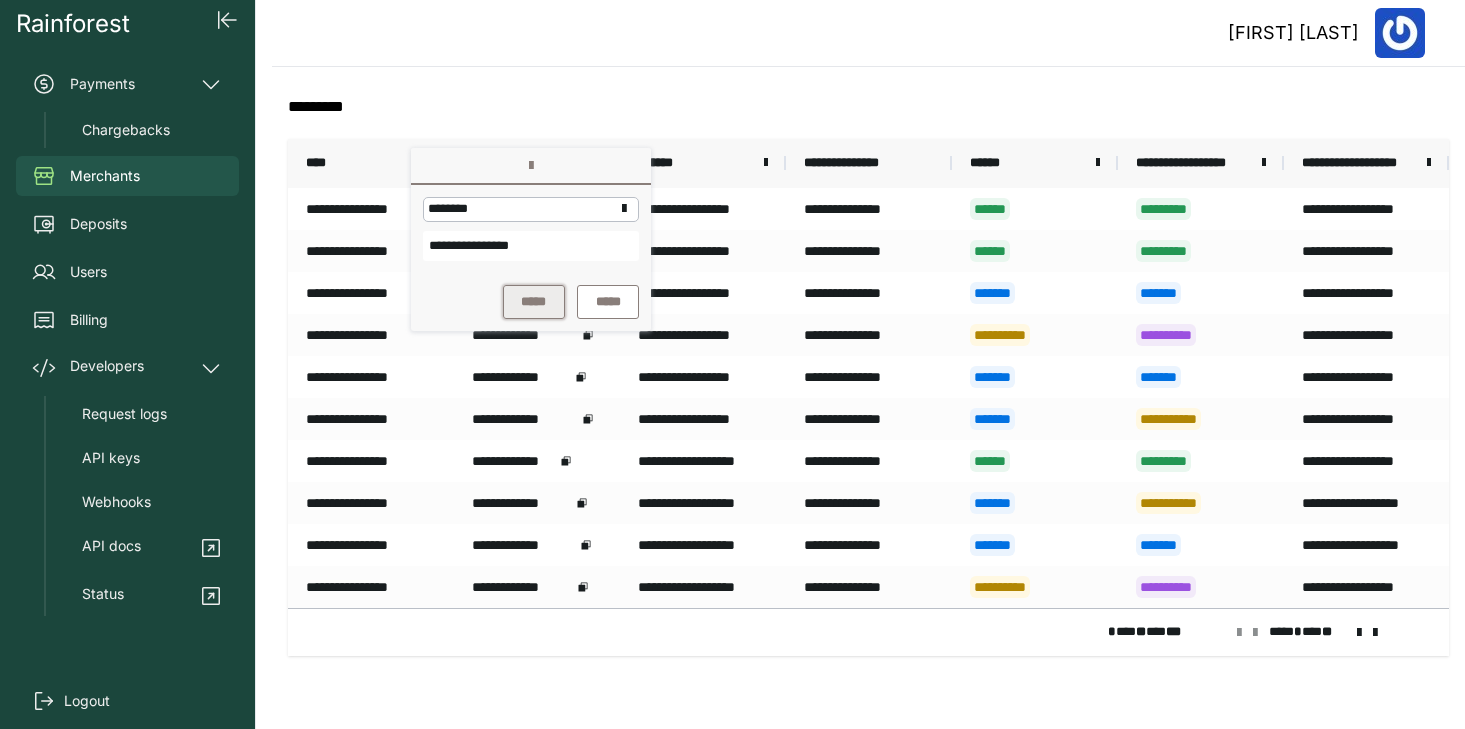 click on "*****" at bounding box center [534, 302] 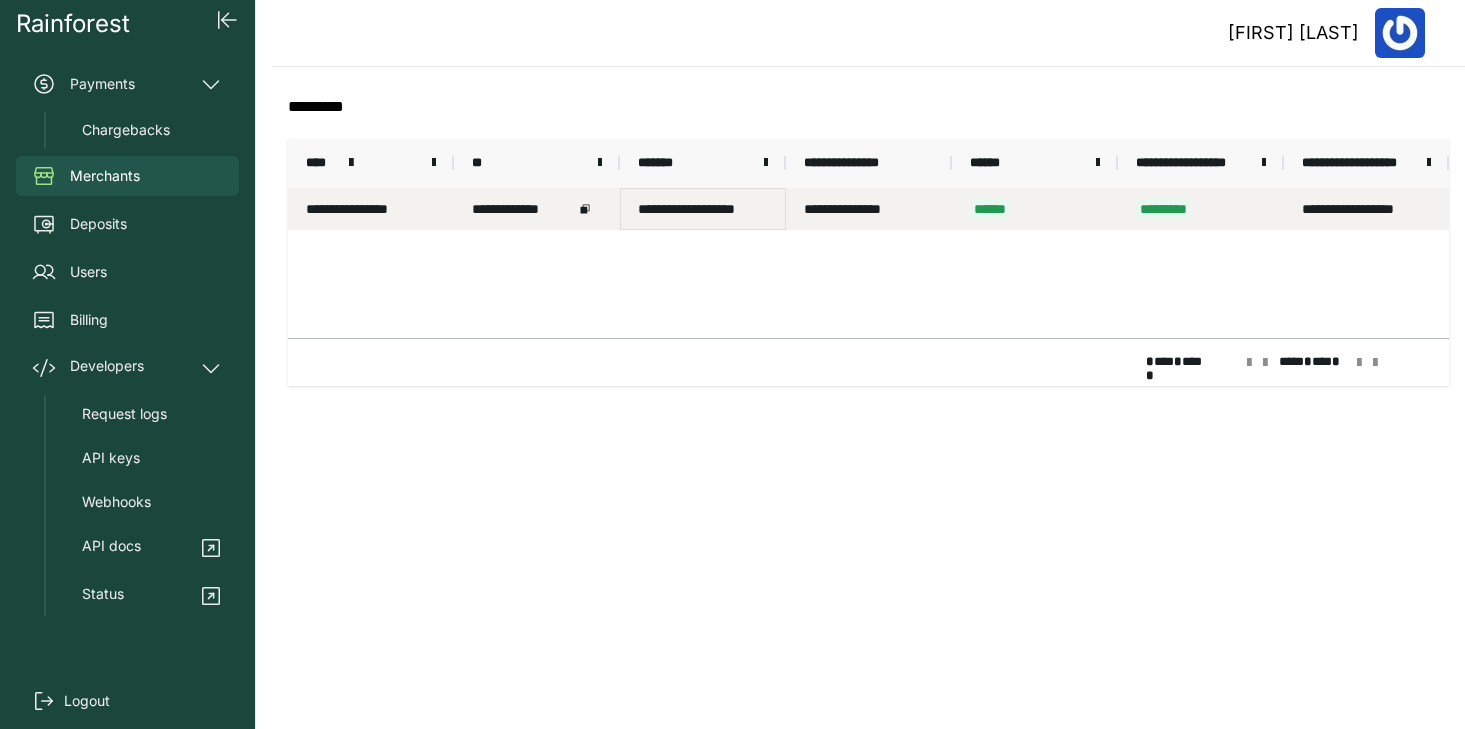 click on "**********" at bounding box center [703, 209] 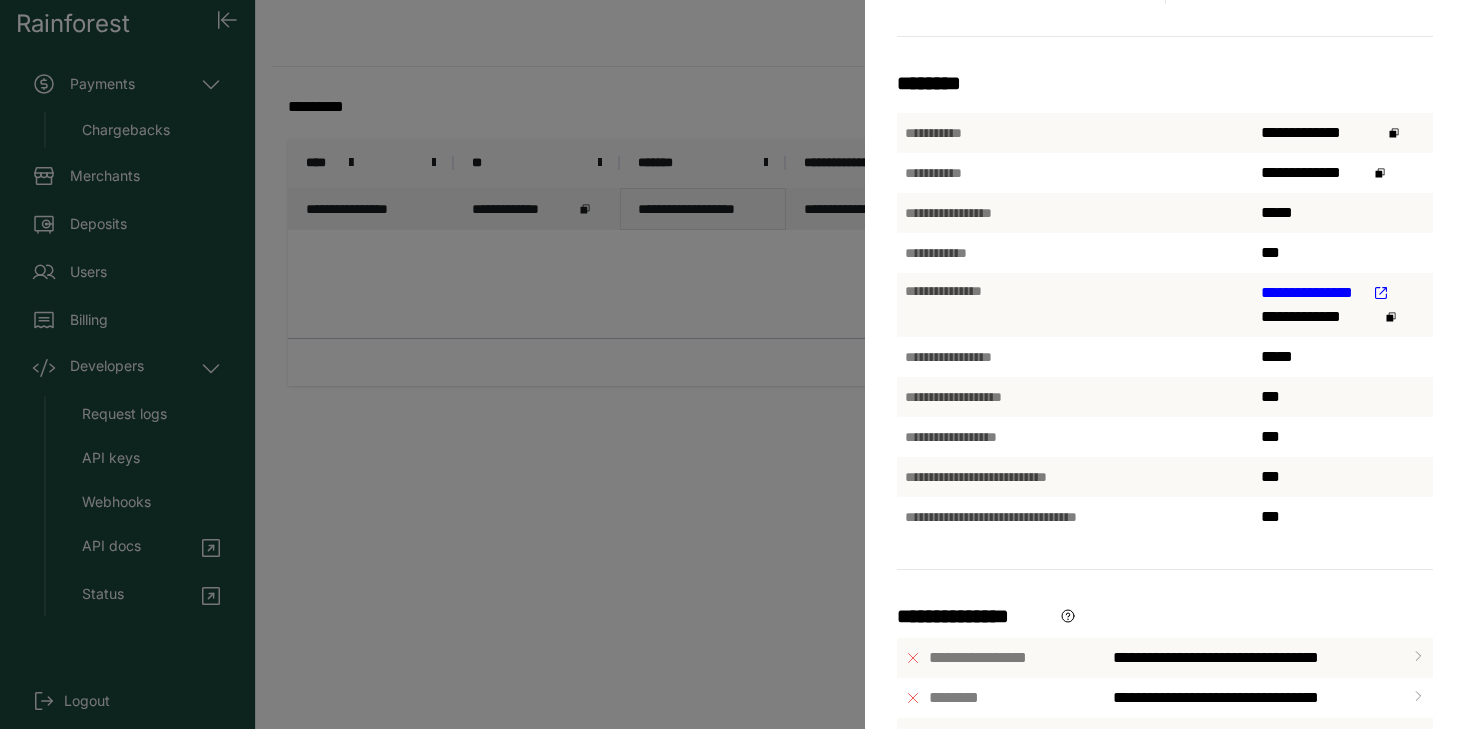 scroll, scrollTop: 0, scrollLeft: 0, axis: both 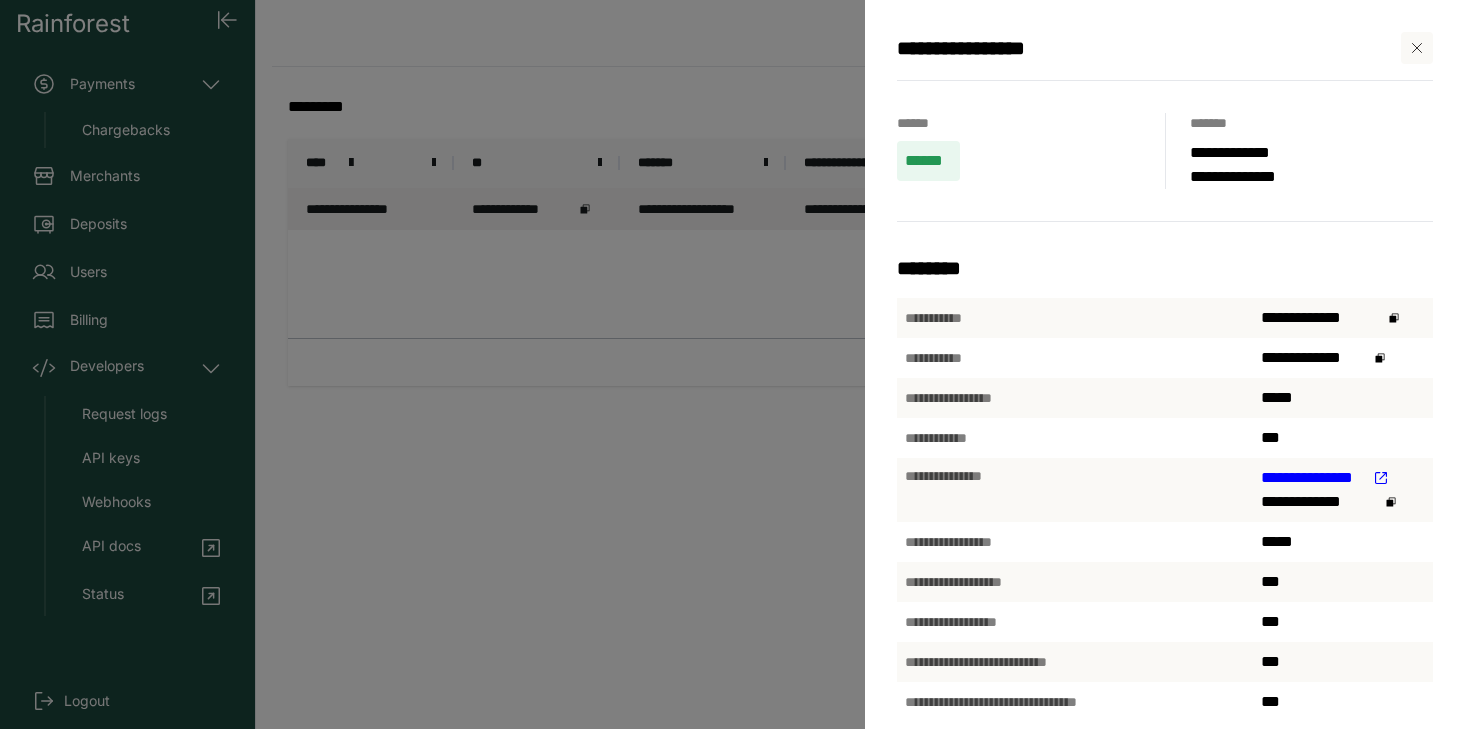 click at bounding box center (1417, 48) 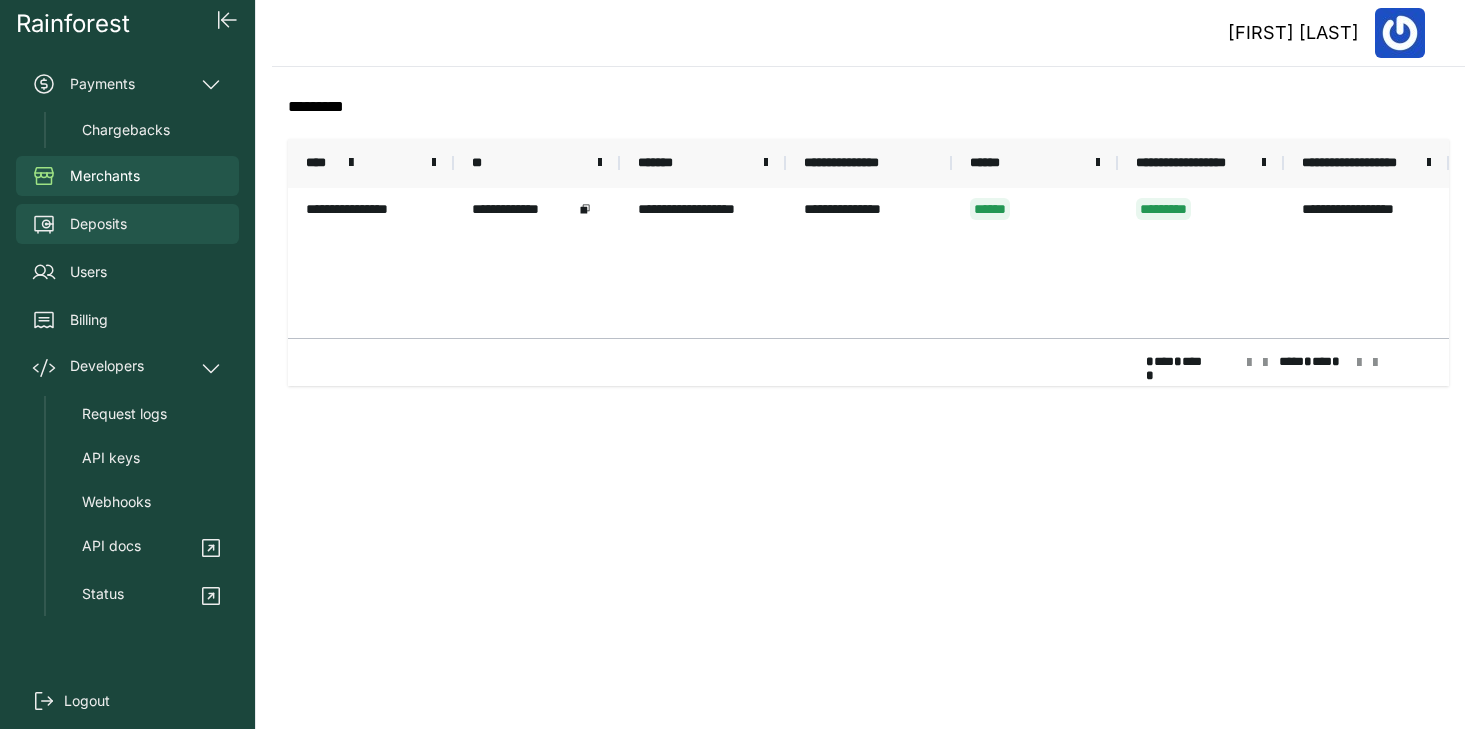 click on "Deposits" at bounding box center [98, 224] 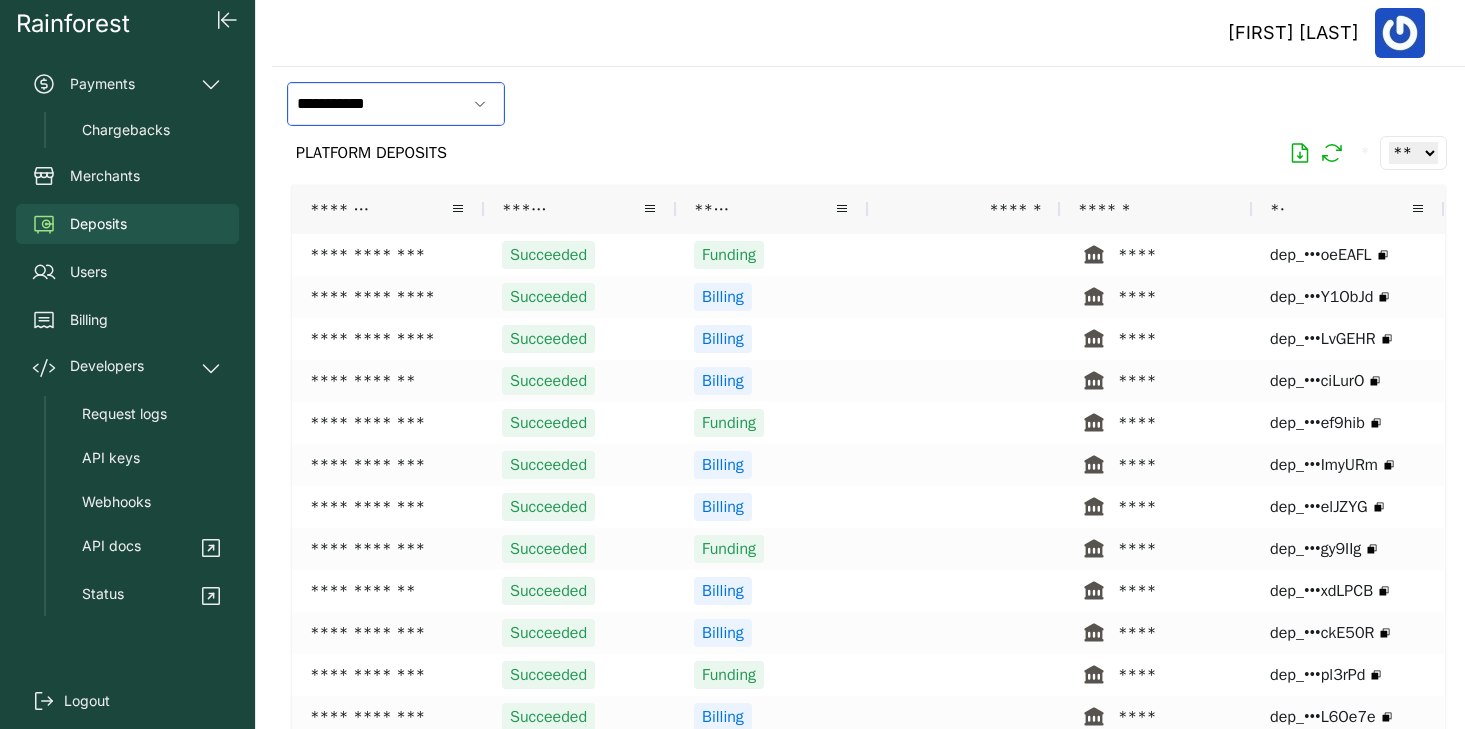 click on "**********" at bounding box center [377, 104] 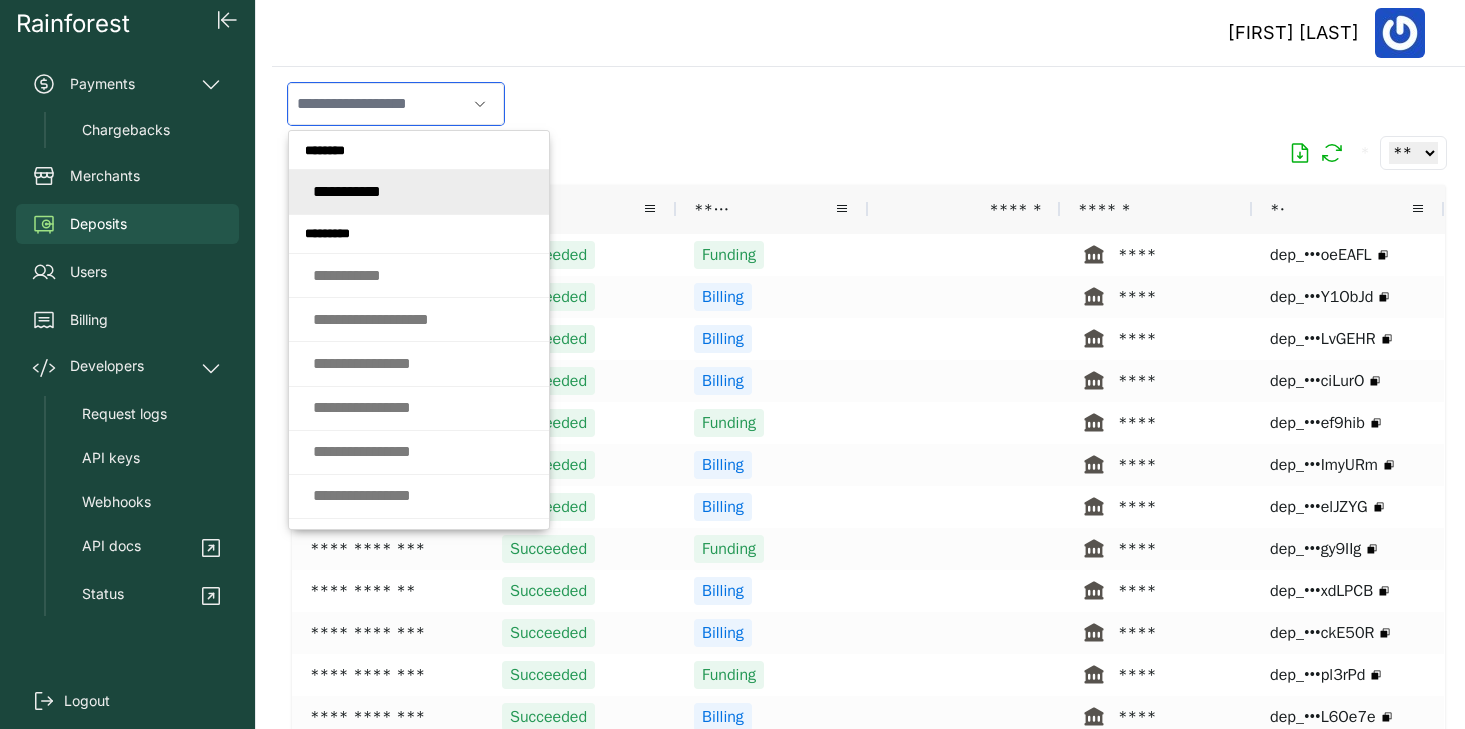 paste on "**********" 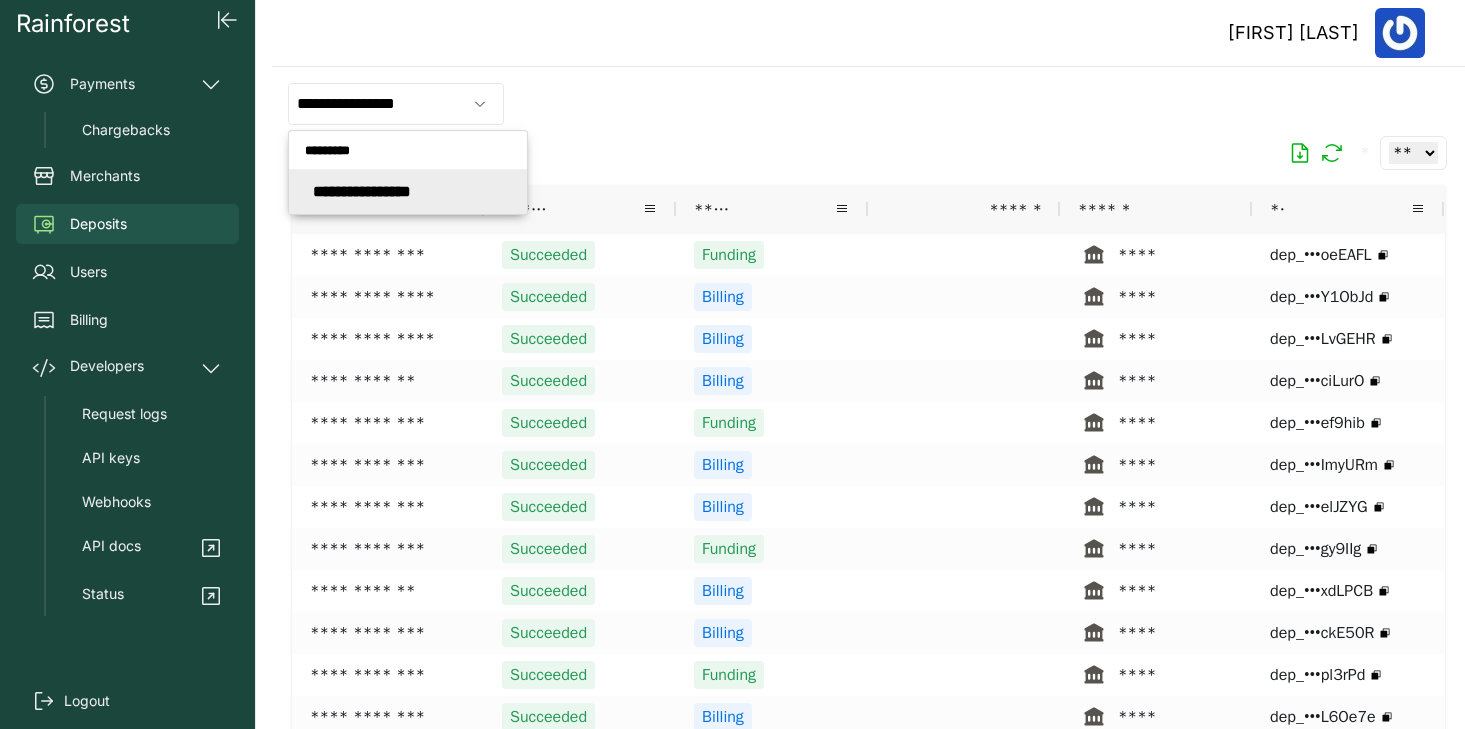 type on "**********" 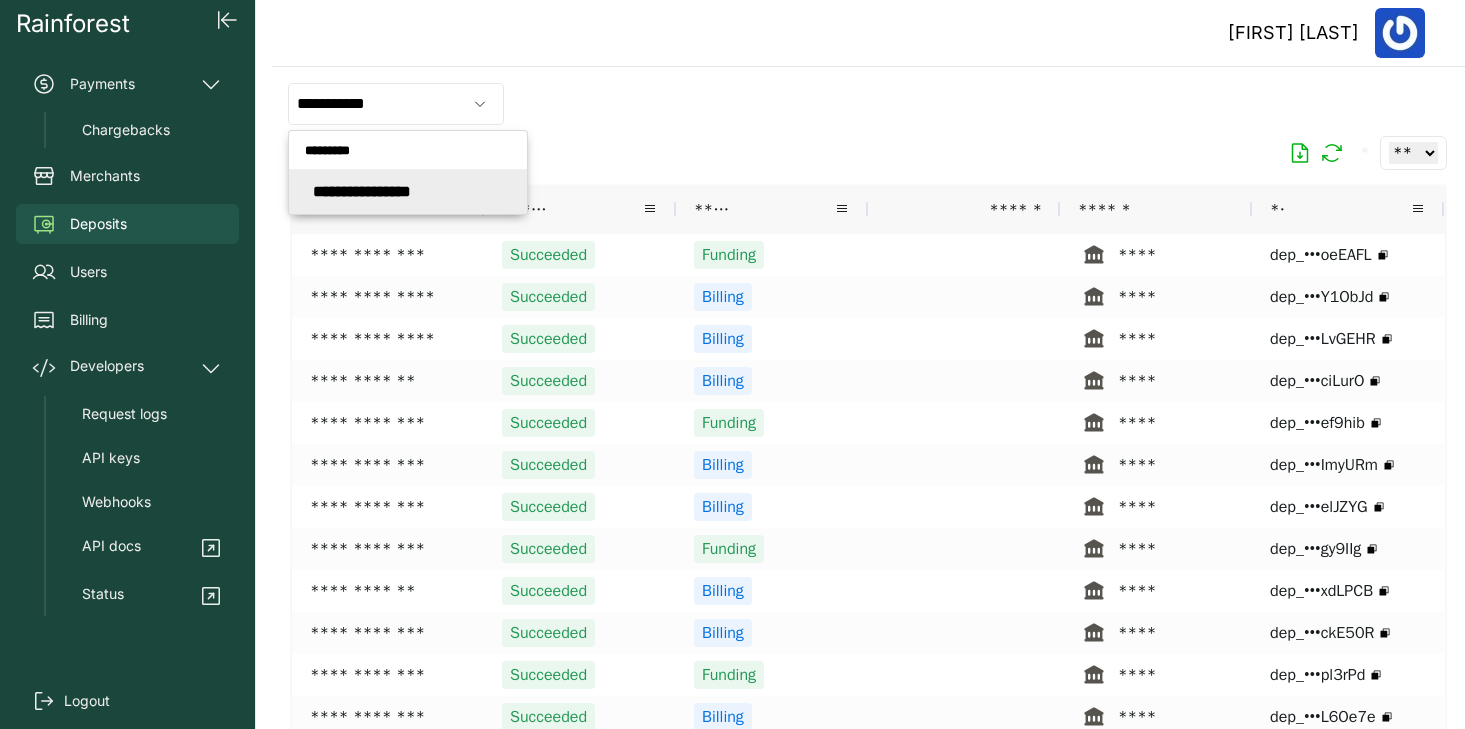 click on "[FIRST] [LAST]" at bounding box center [868, 33] 